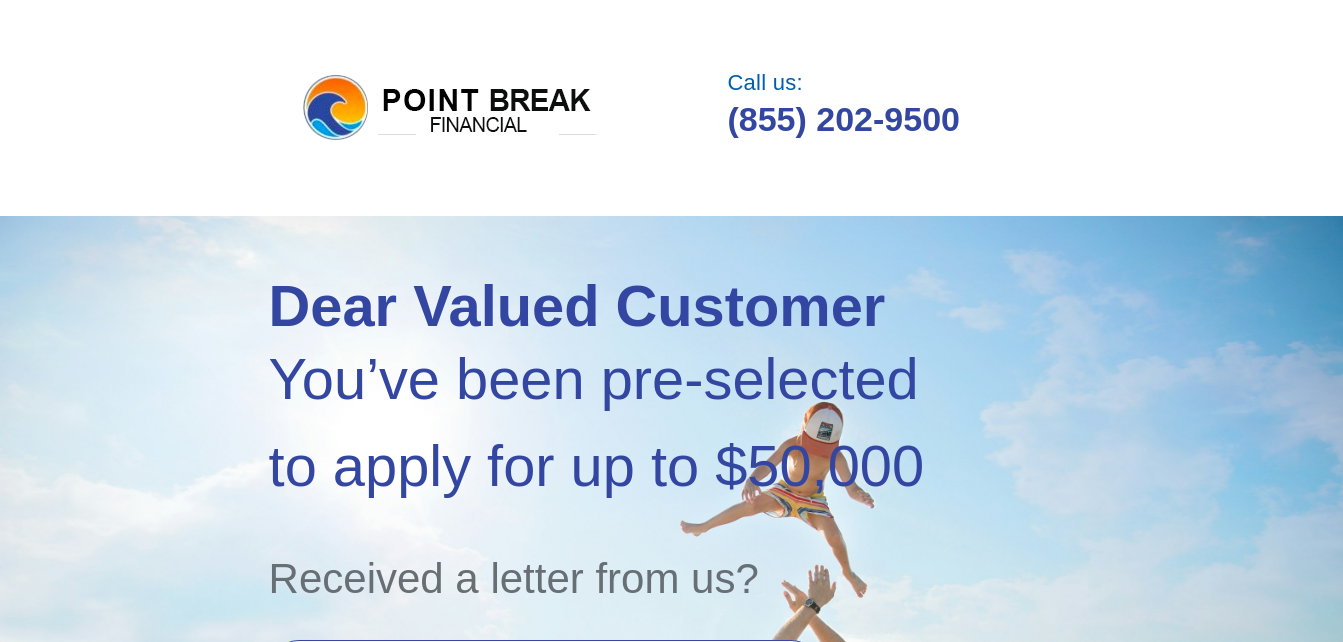 scroll, scrollTop: 0, scrollLeft: 0, axis: both 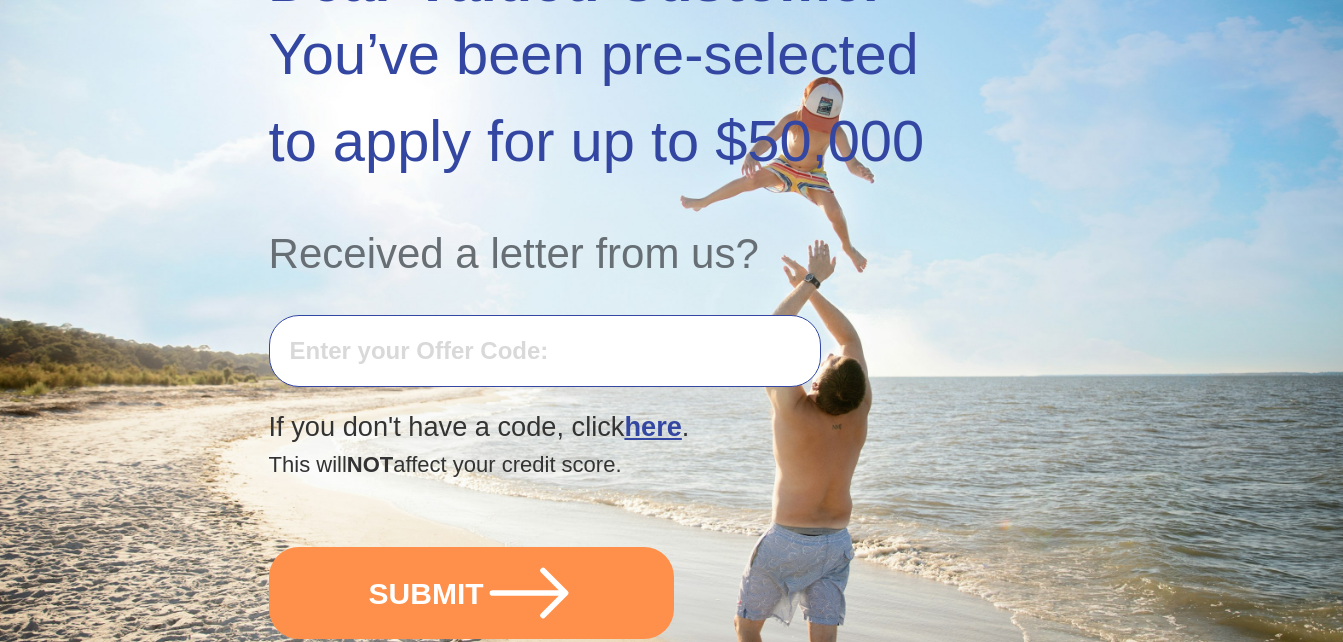 click at bounding box center (545, 351) 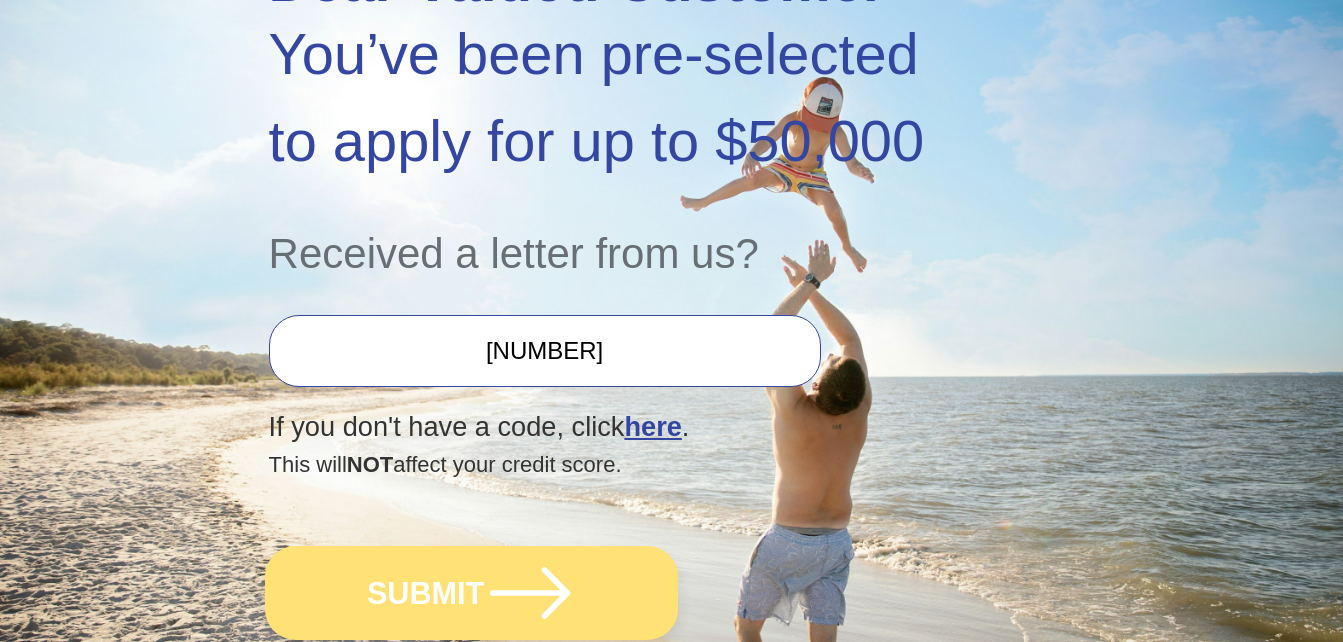type on "[NUMBER]" 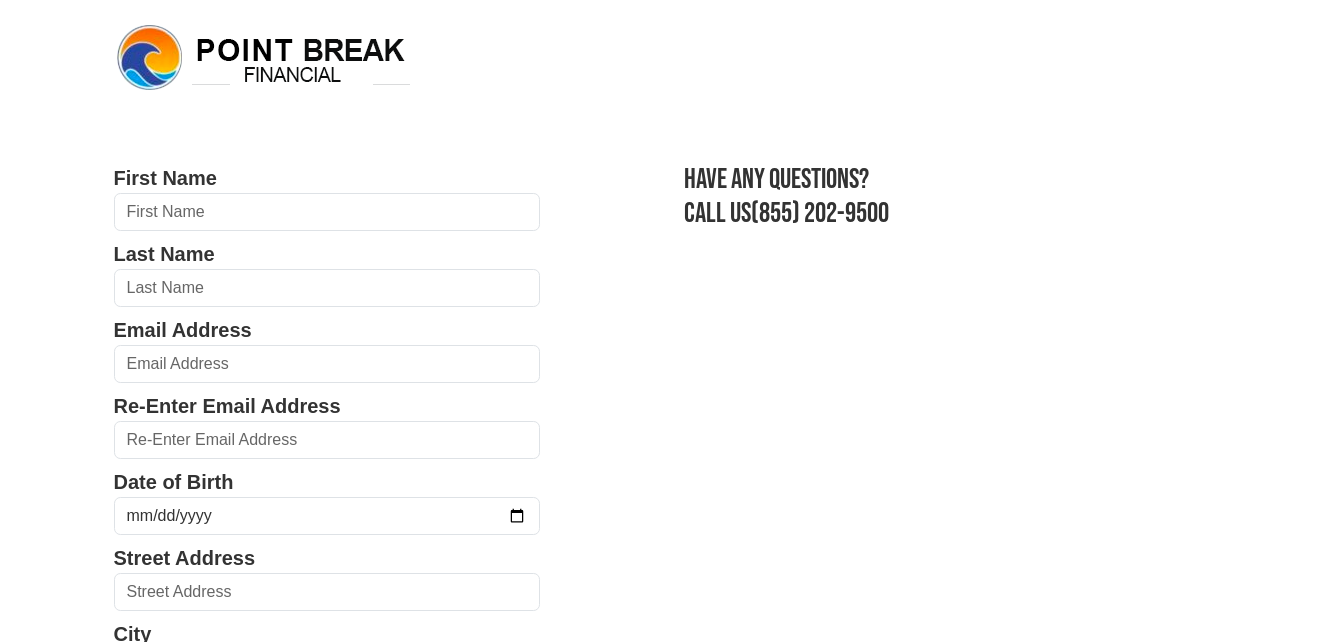 scroll, scrollTop: 0, scrollLeft: 0, axis: both 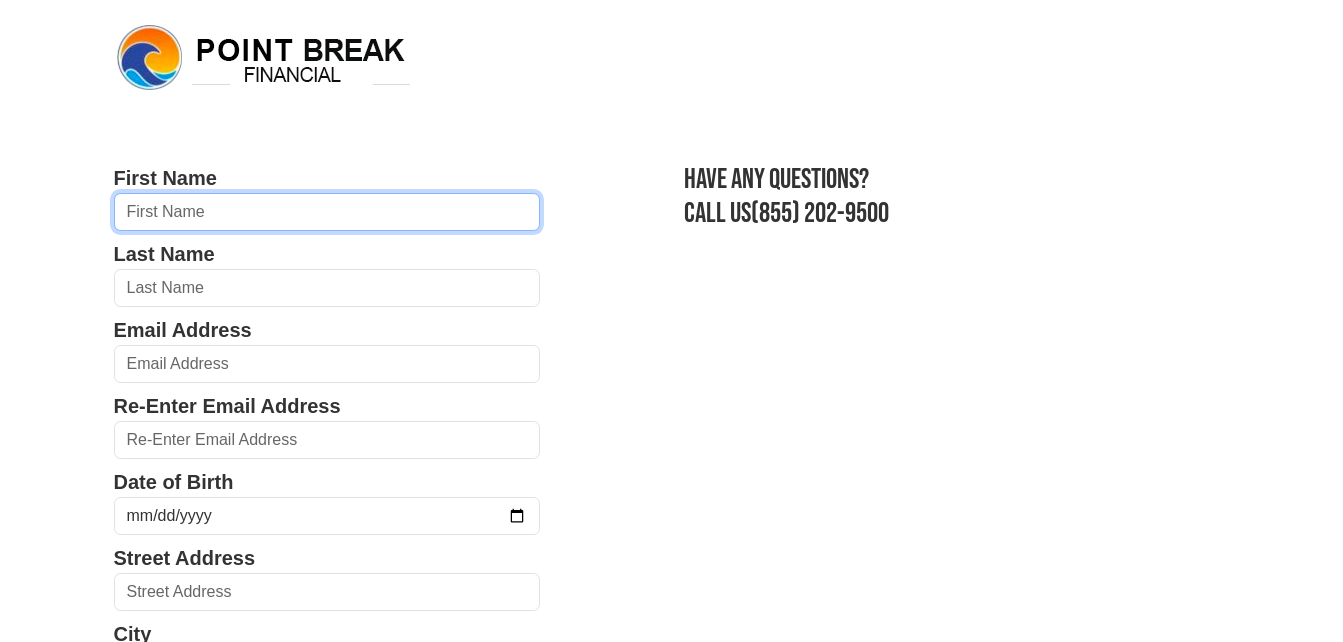 click at bounding box center (327, 212) 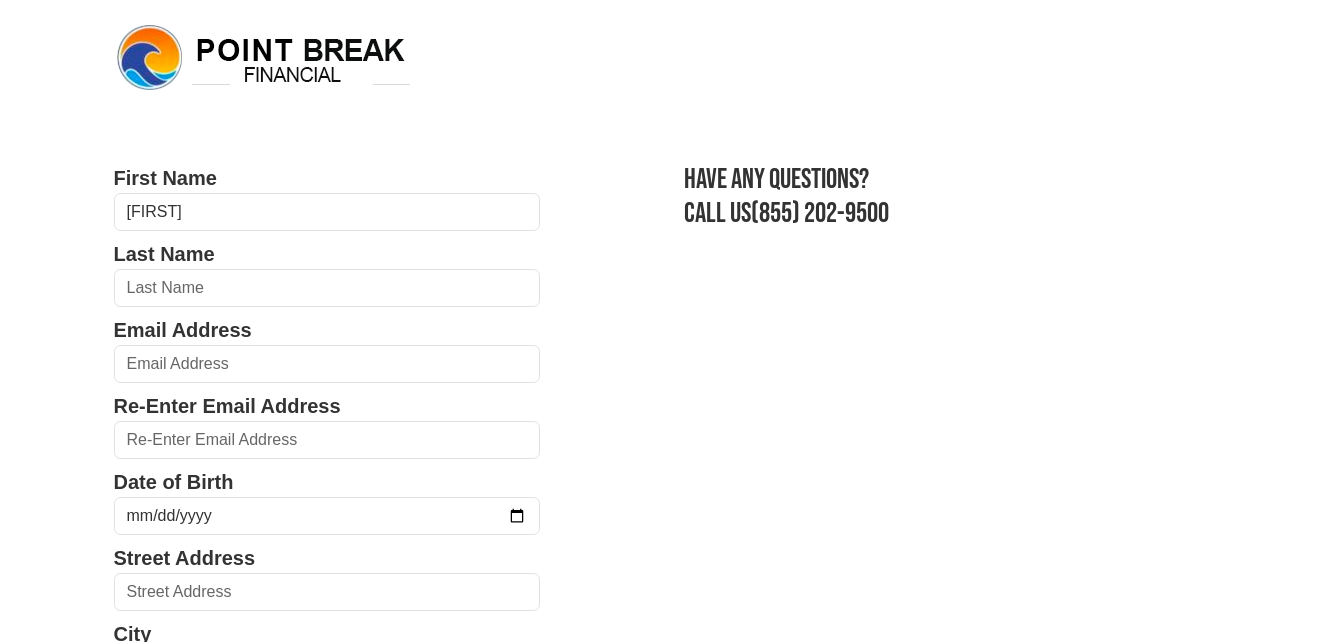 type on "[LAST]" 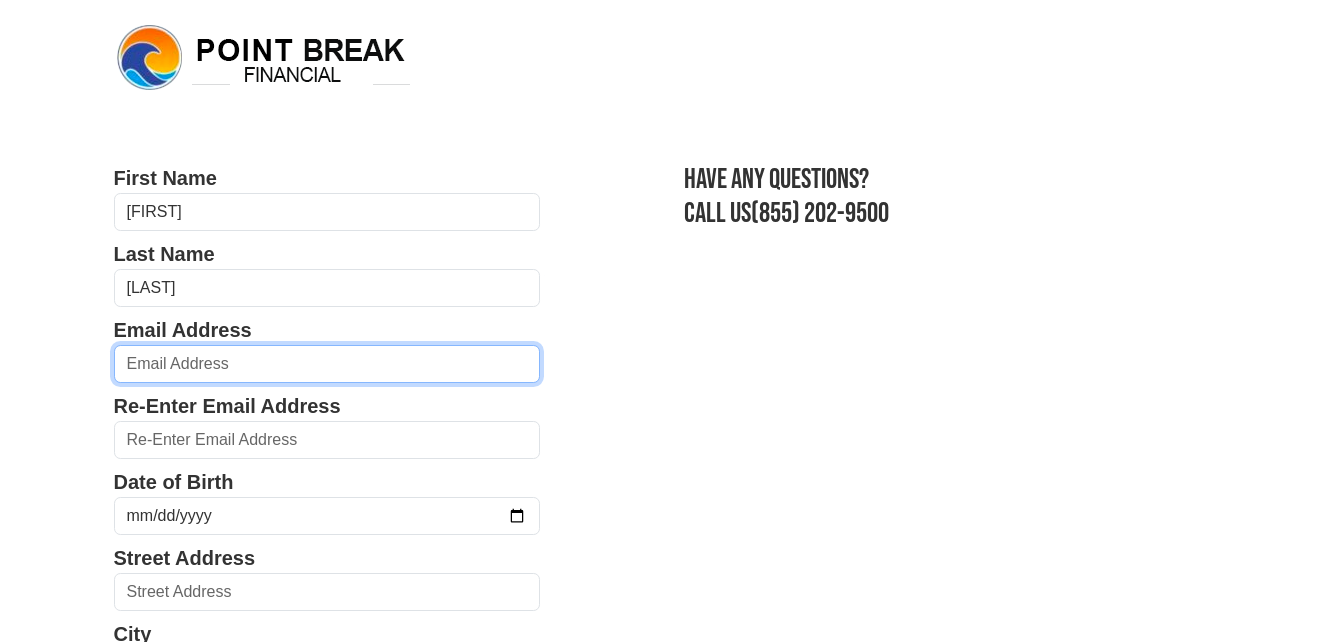 type on "[EMAIL]" 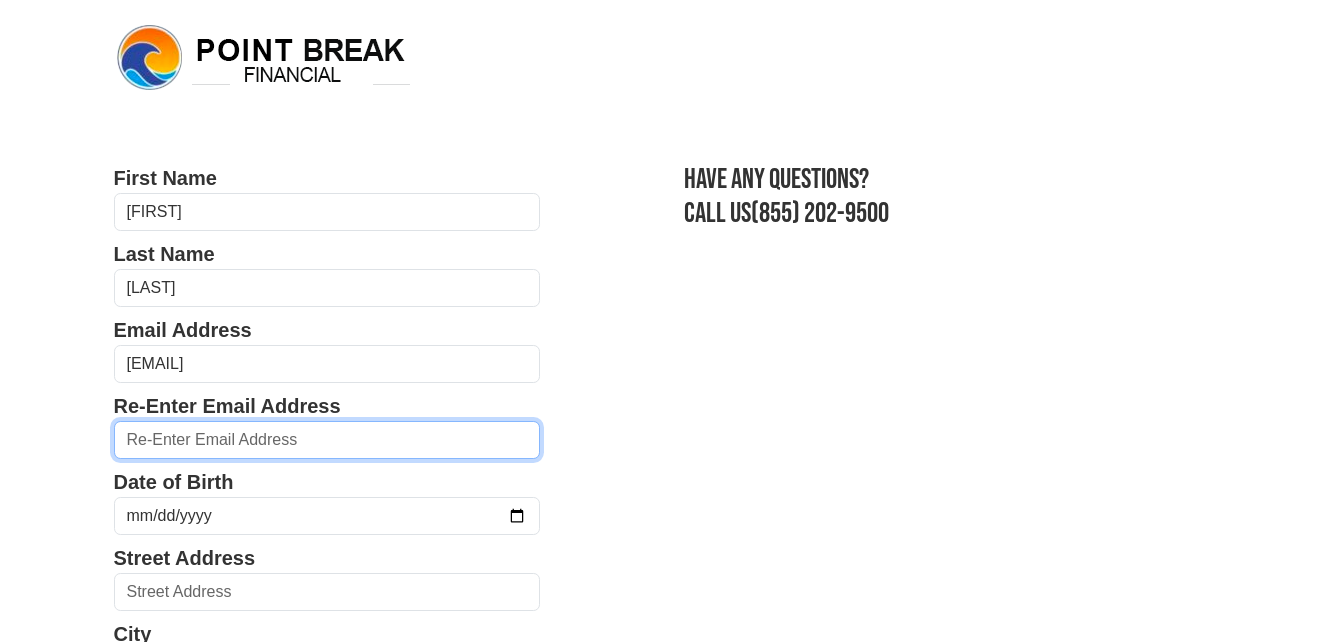 type on "[EMAIL]" 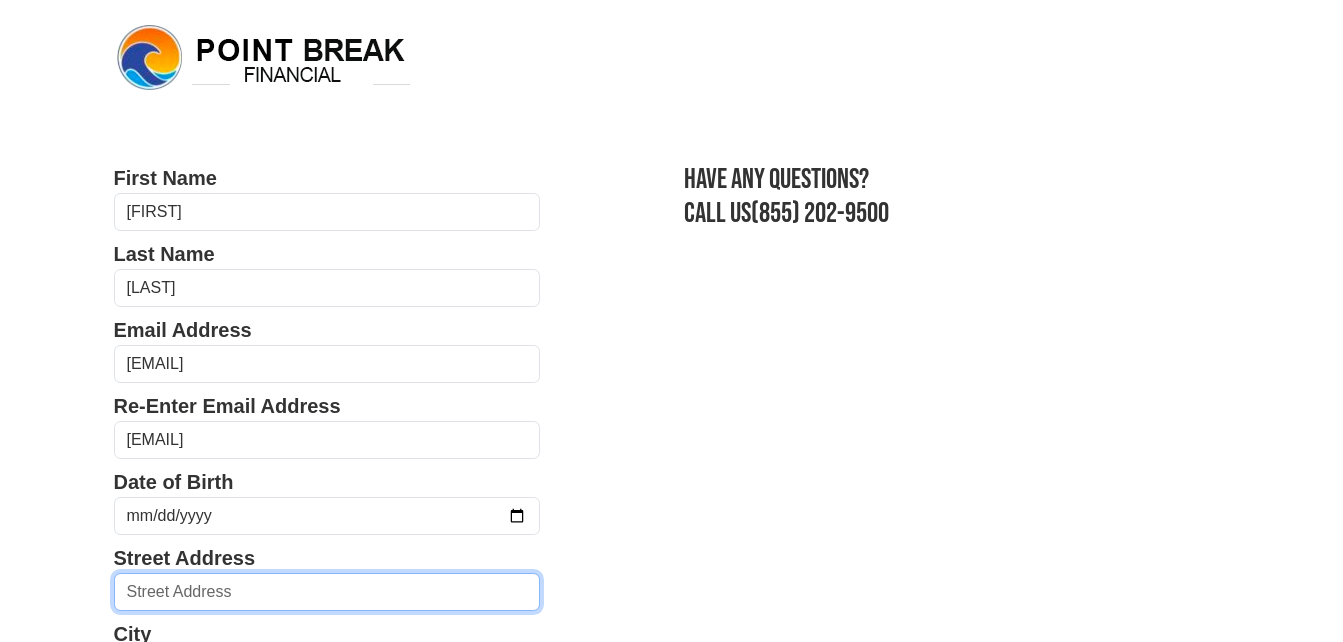 type on "[STREET_ADDRESS]" 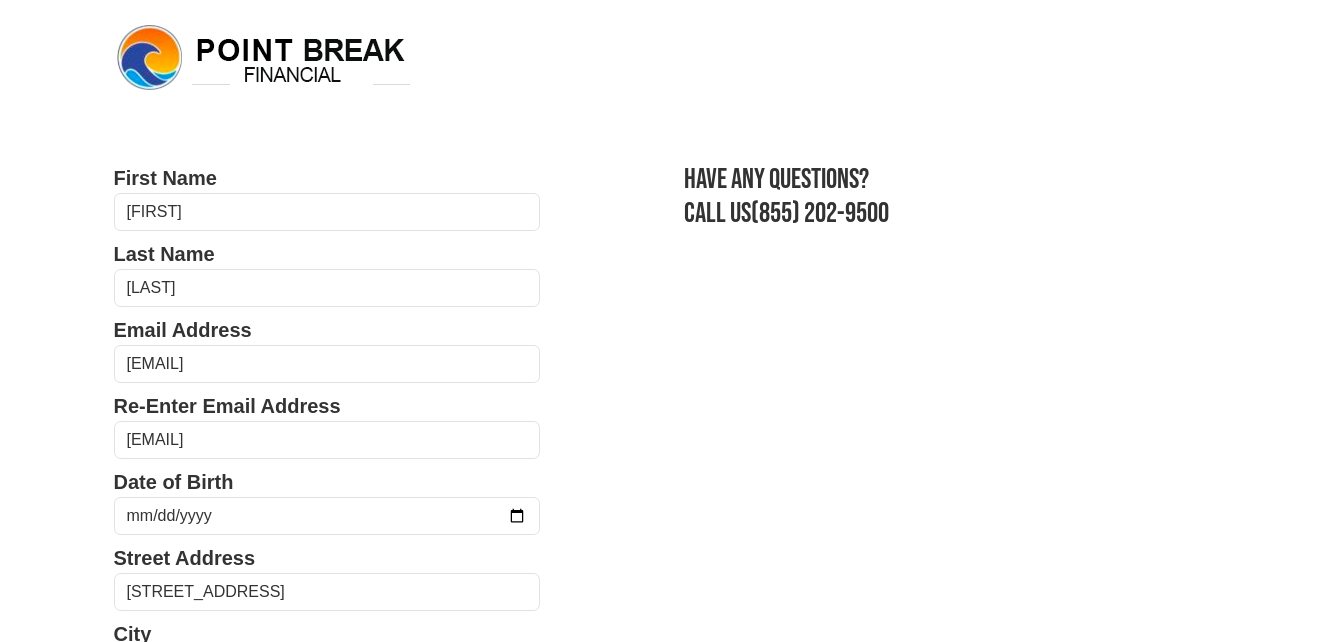 type on "[CITY], [STATE]" 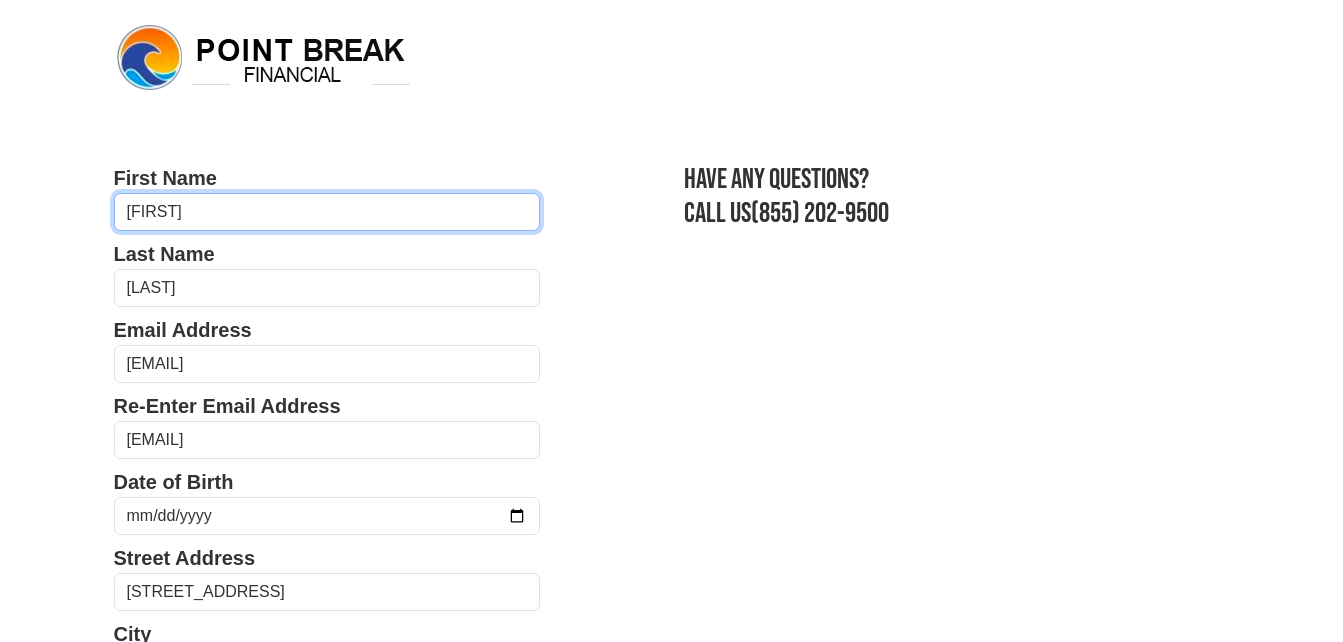 type on "[PHONE]" 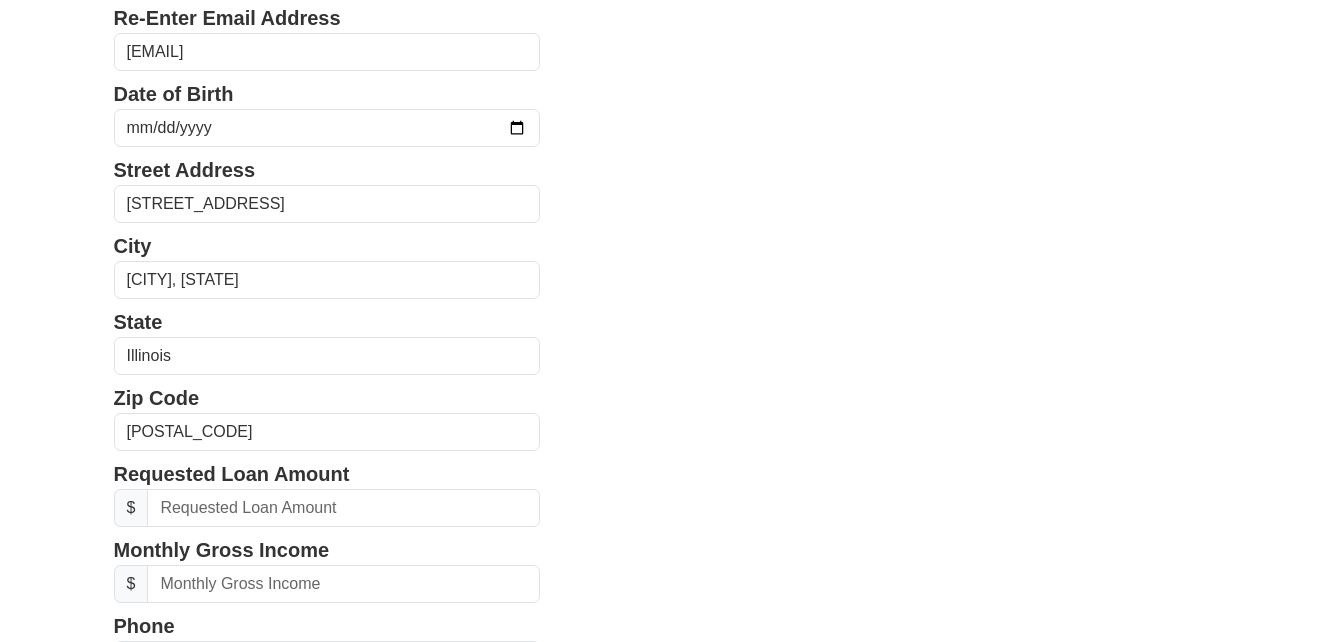 scroll, scrollTop: 727, scrollLeft: 0, axis: vertical 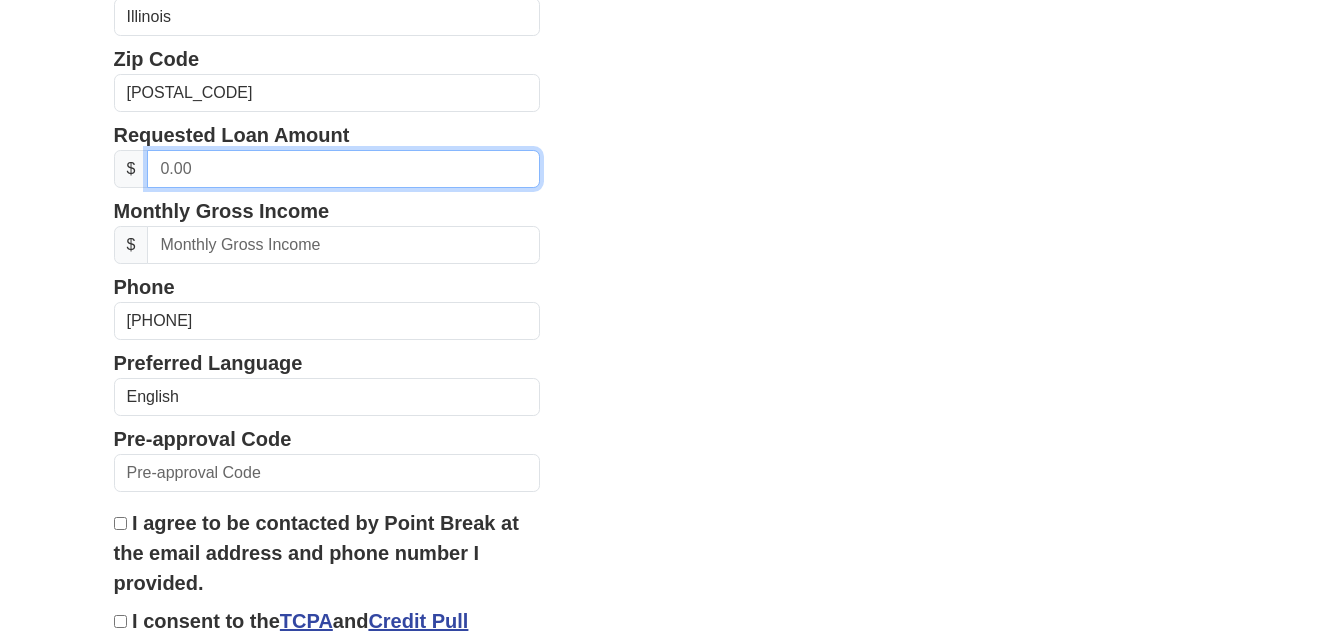 click at bounding box center [343, 169] 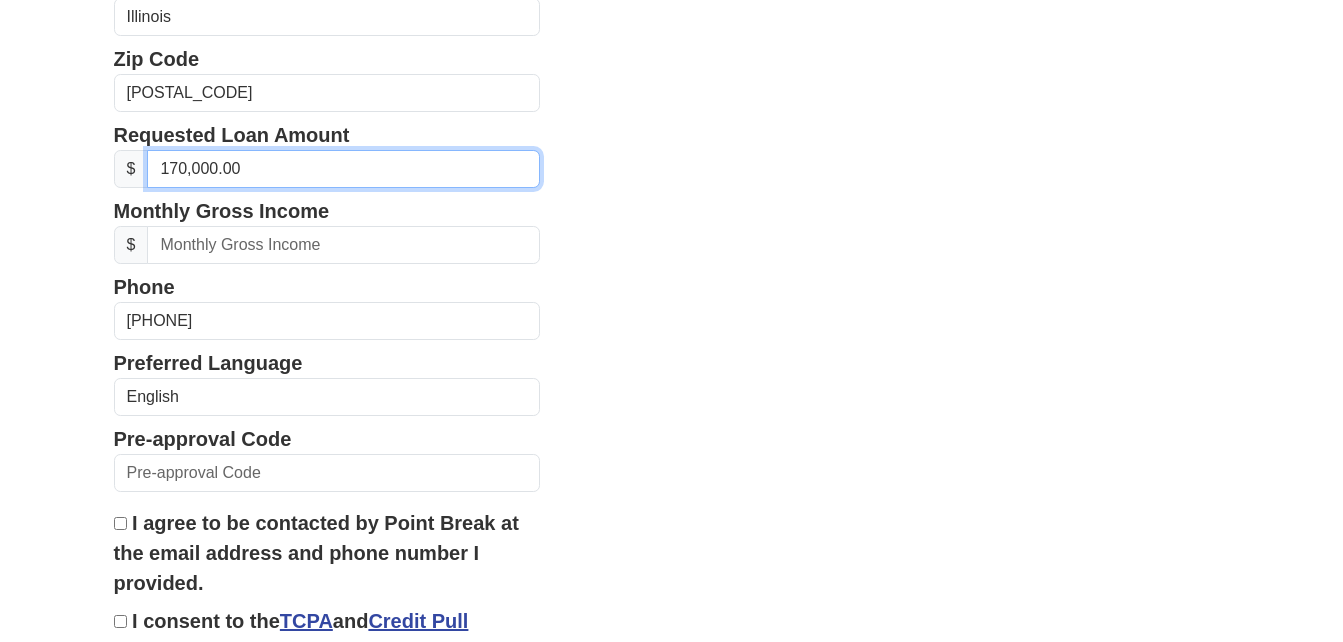 type on "17,000.00" 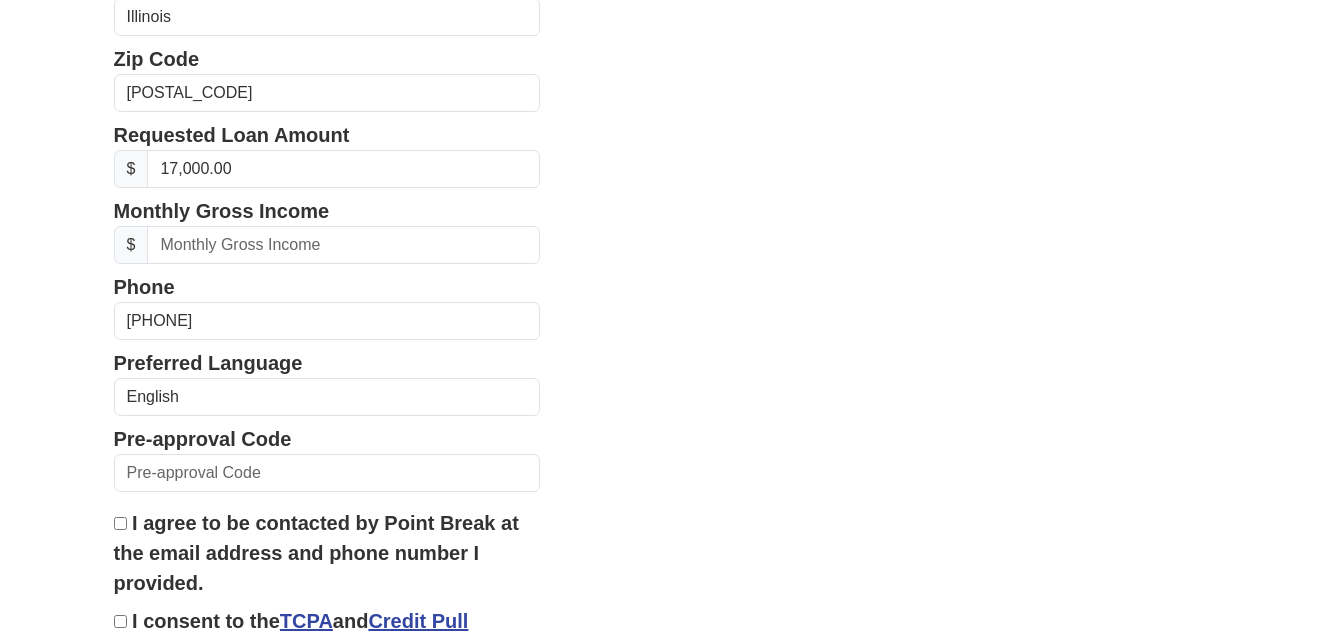 click on "First Name
[FIRST]
Last Name
[LAST]
Email Address
[EMAIL]
Re-Enter Email Address
[EMAIL]
Date of Birth
[DATE]
Street Address
[STREET_ADDRESS]
City
[CITY], [STATE]
State
[STATE]
[STATE]
[STATE]
[STATE]
[STATE]
[STATE]
[STATE]
[STATE]
[STATE]
[STATE]
[STATE]
[STATE]
[STATE]
[STATE]
[STATE]
[STATE]
[STATE]
[STATE]
[STATE]" at bounding box center (671, -406) 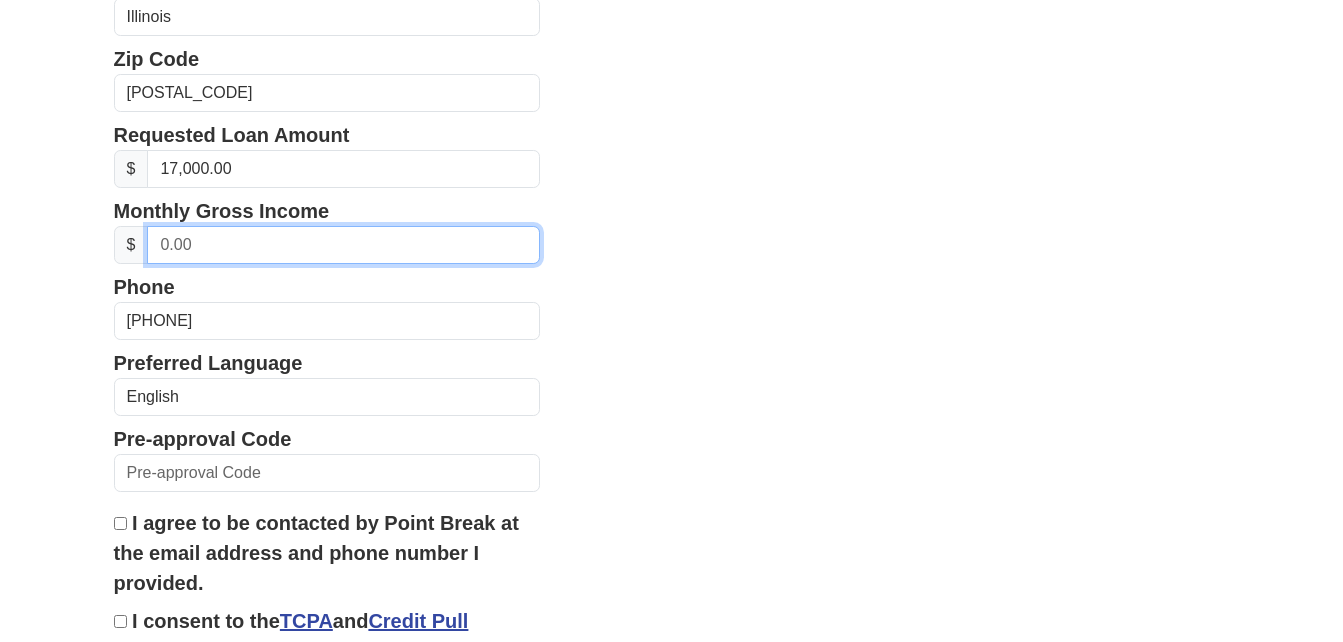 click at bounding box center (343, 245) 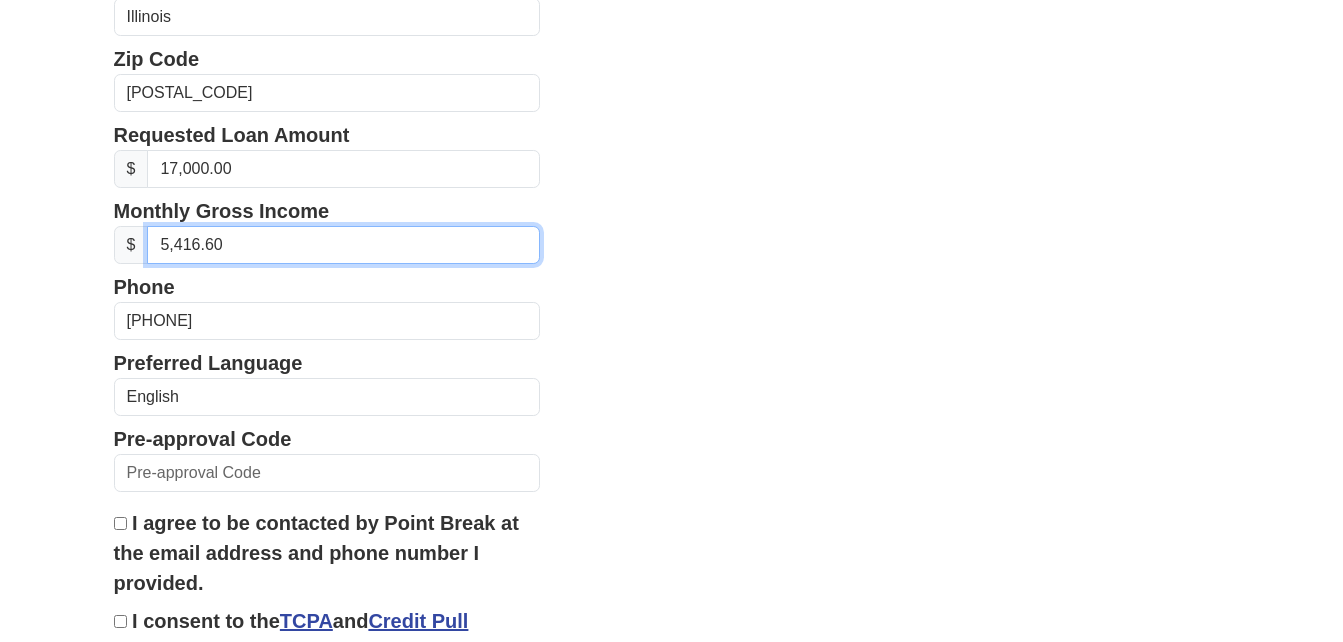 type on "5,416.66" 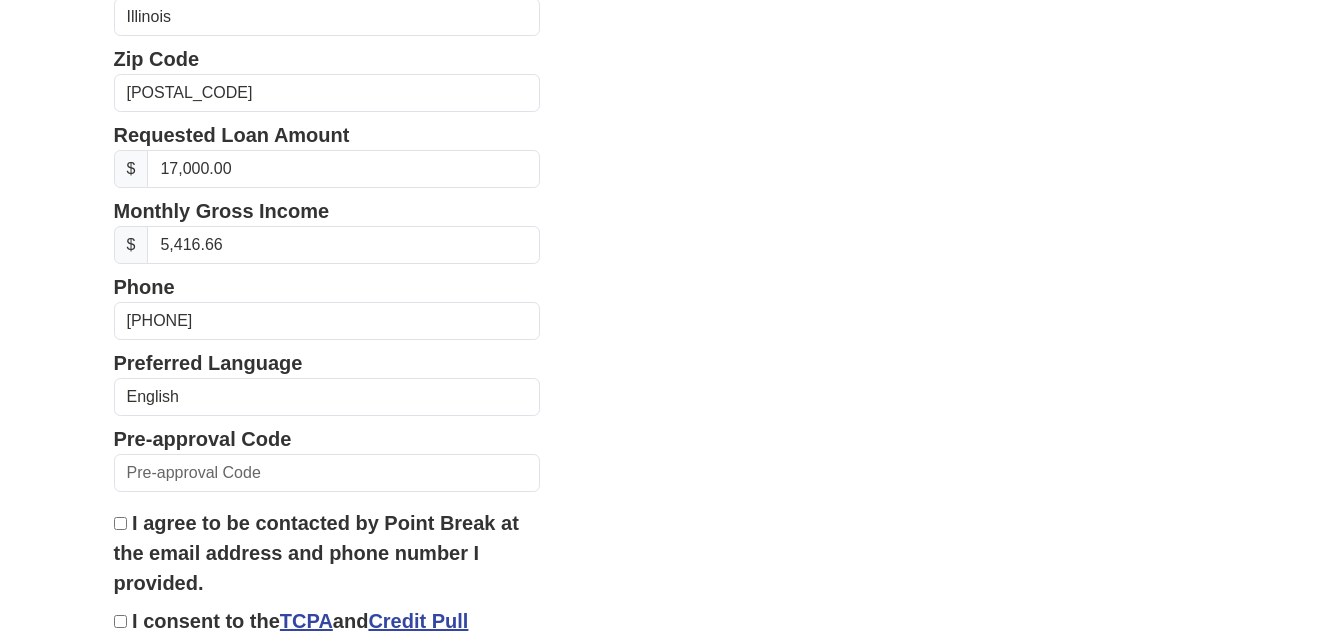 click on "First Name
[FIRST]
Last Name
[LAST]
Email Address
[EMAIL]
Re-Enter Email Address
[EMAIL]
Date of Birth
[DATE]
Street Address
[STREET_ADDRESS]
City
[CITY], [STATE]
State
[STATE]
[STATE]
[STATE]
[STATE]
[STATE]
[STATE]
[STATE]
[STATE]
[STATE]
[STATE]
[STATE]
[STATE]
[STATE]
[STATE]
[STATE]
[STATE]
[STATE]
[STATE]
[STATE]" at bounding box center (671, -406) 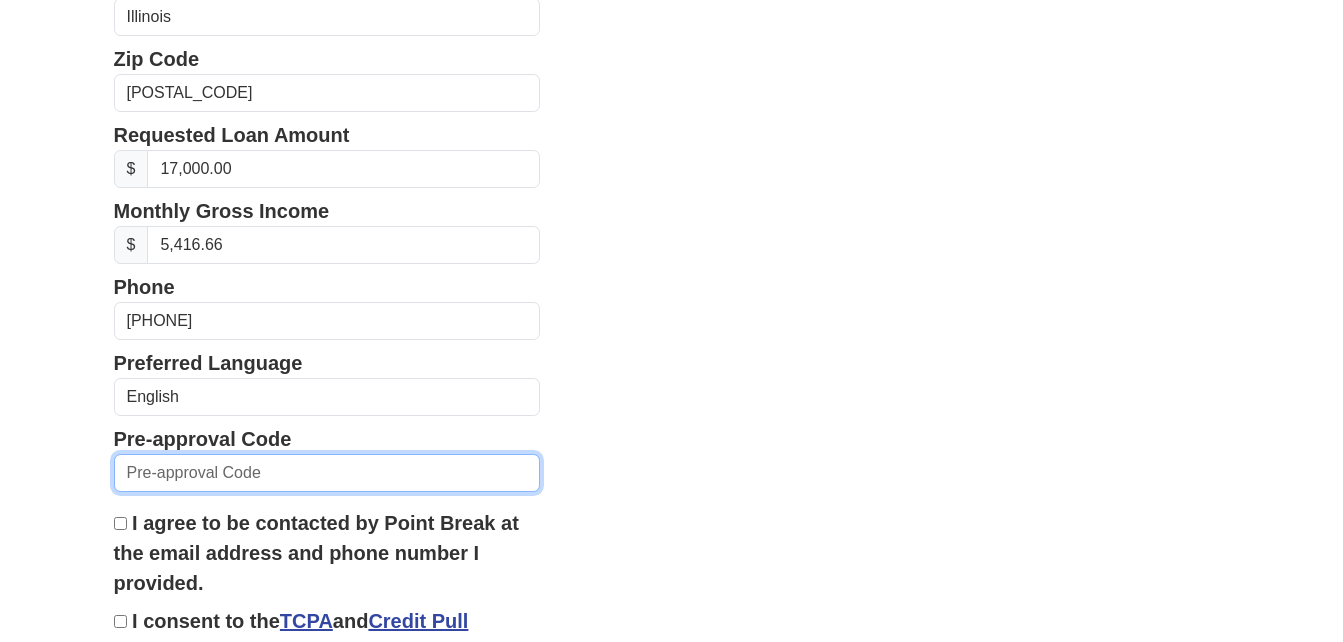 click at bounding box center (327, 473) 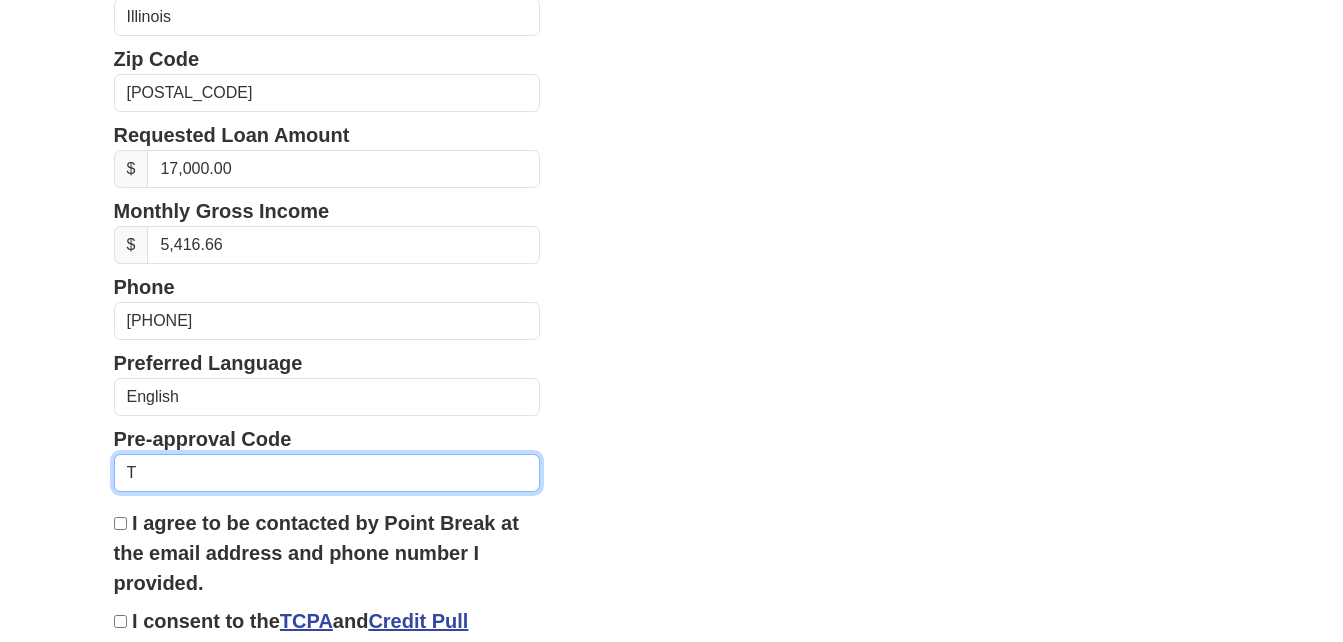 type on "[LICENSE_NUMBER]" 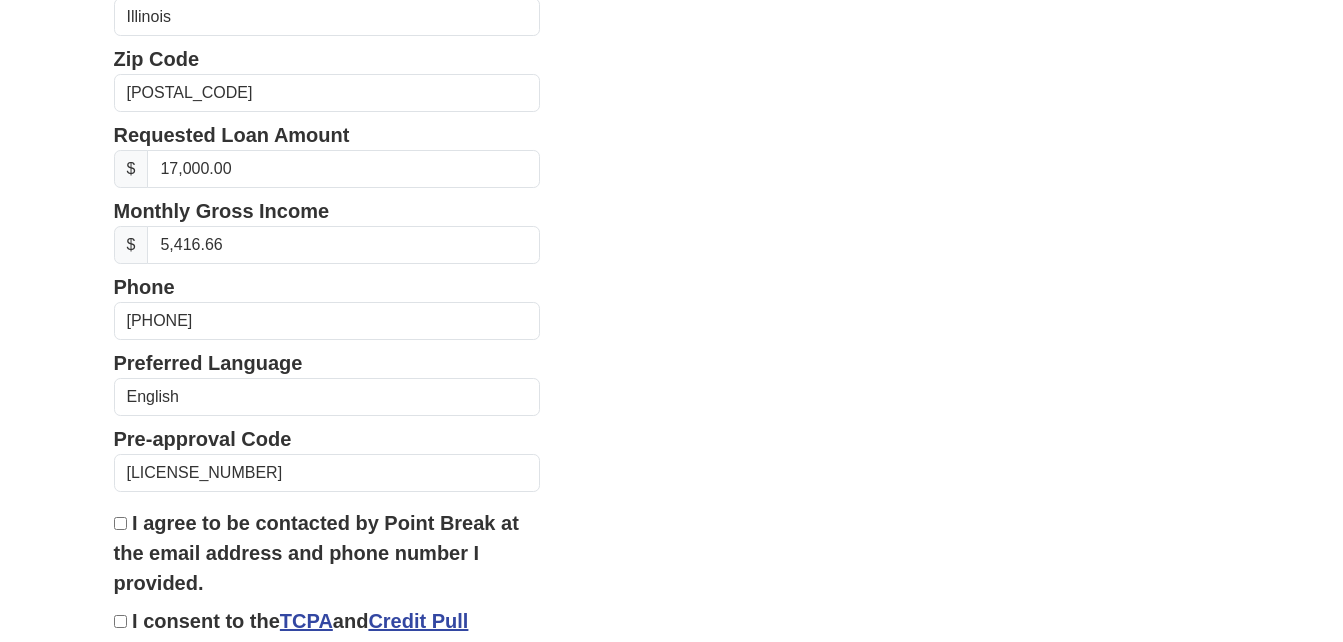 click on "I agree to be contacted by Point Break at the email address and phone number I provided." at bounding box center (120, 523) 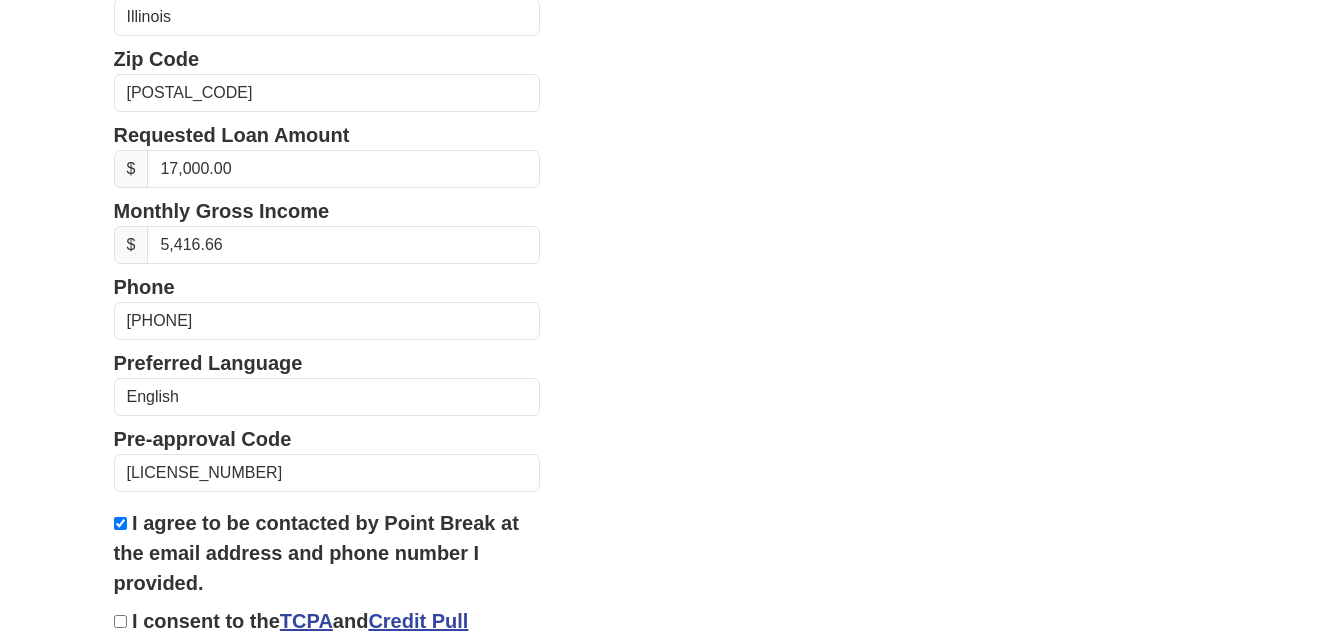 click on "I consent to the
TCPA  and
Credit Pull Consent" at bounding box center [120, 621] 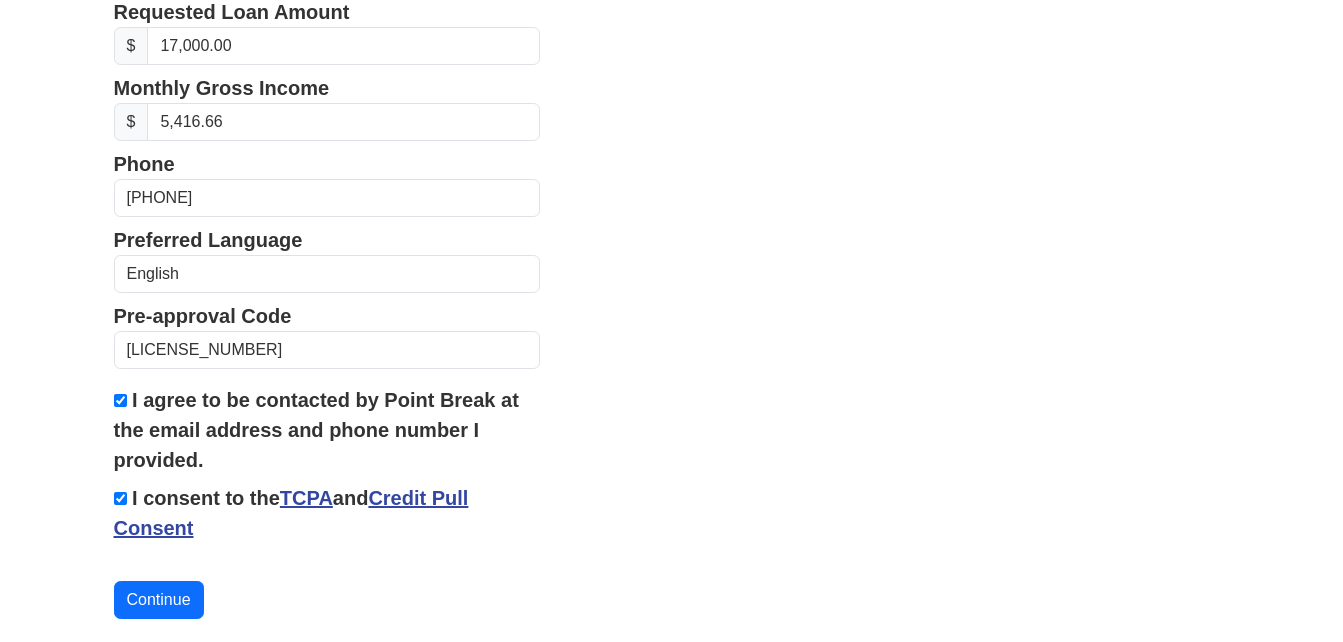 scroll, scrollTop: 887, scrollLeft: 0, axis: vertical 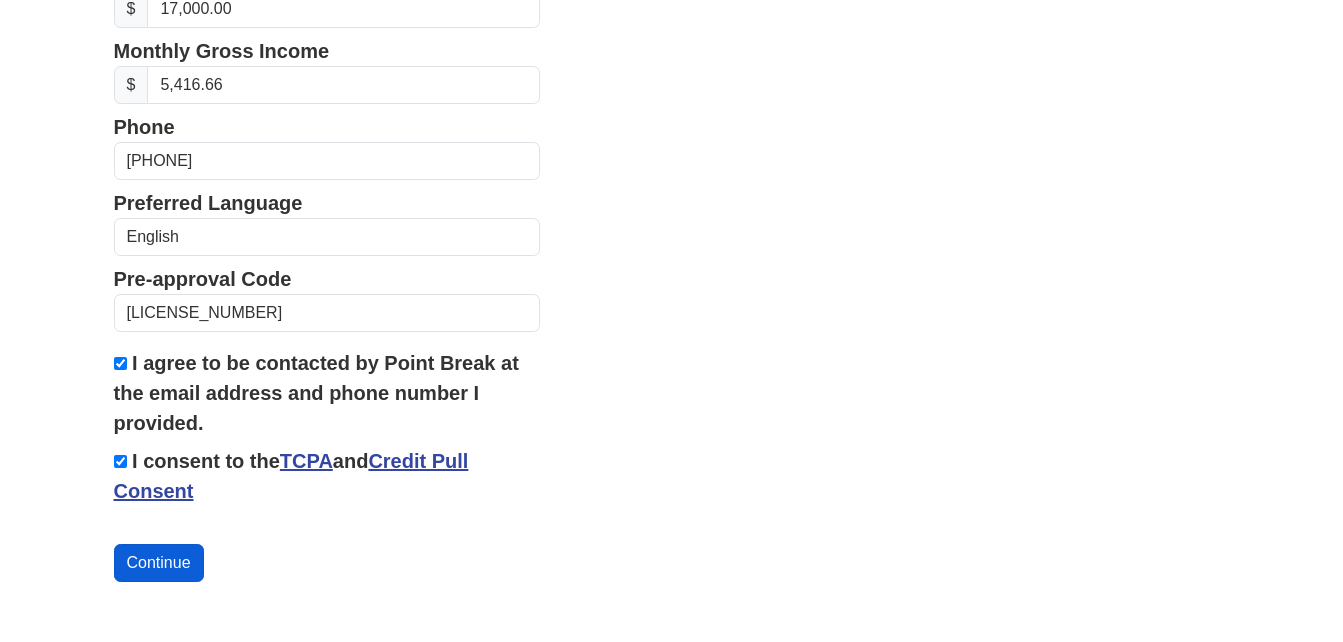 click on "Continue" at bounding box center [159, 563] 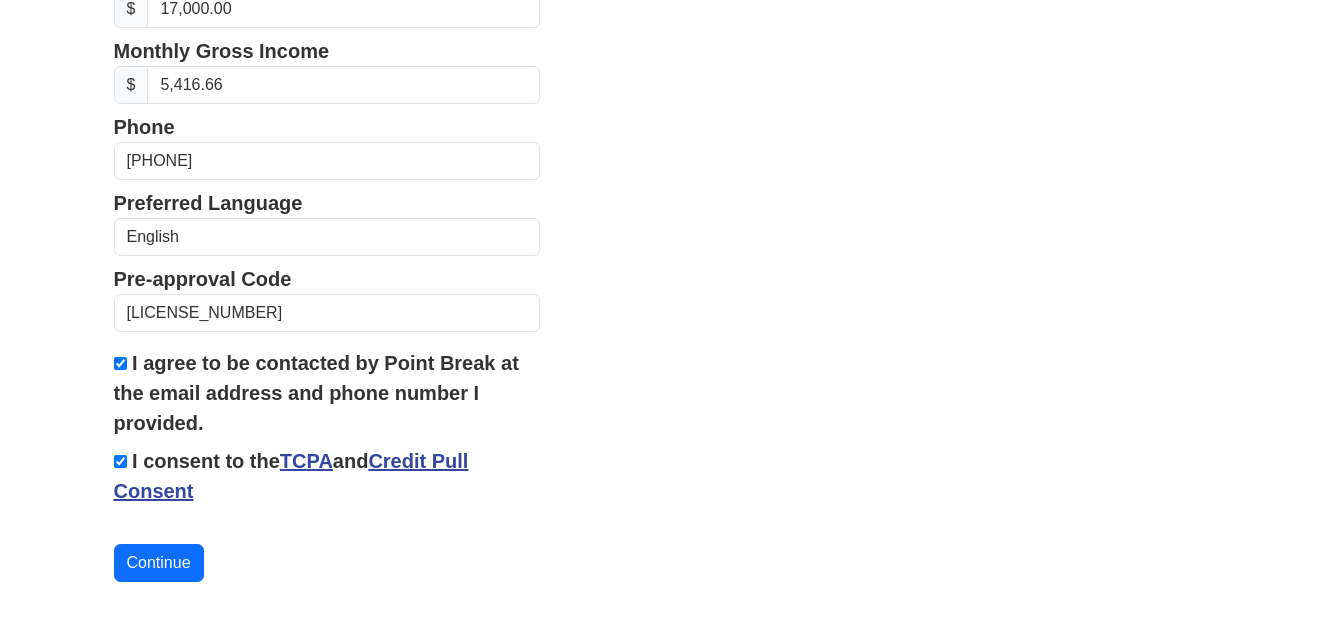 scroll, scrollTop: 916, scrollLeft: 0, axis: vertical 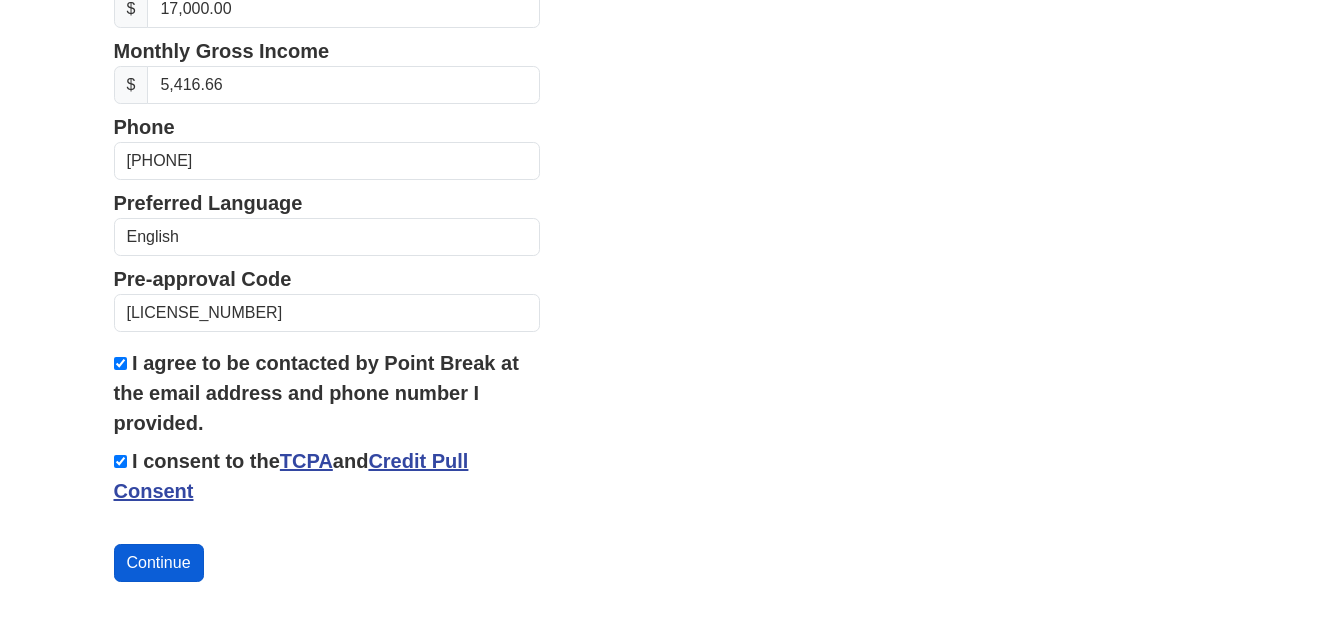 click on "Continue" at bounding box center (159, 563) 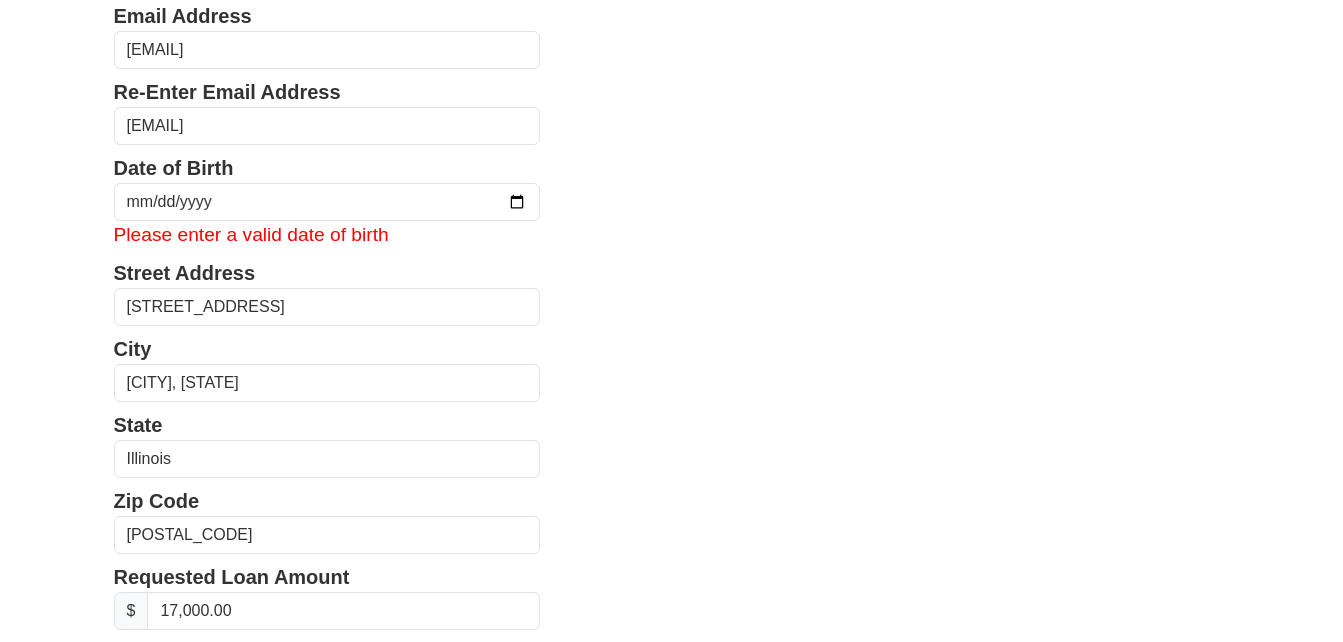 scroll, scrollTop: 296, scrollLeft: 0, axis: vertical 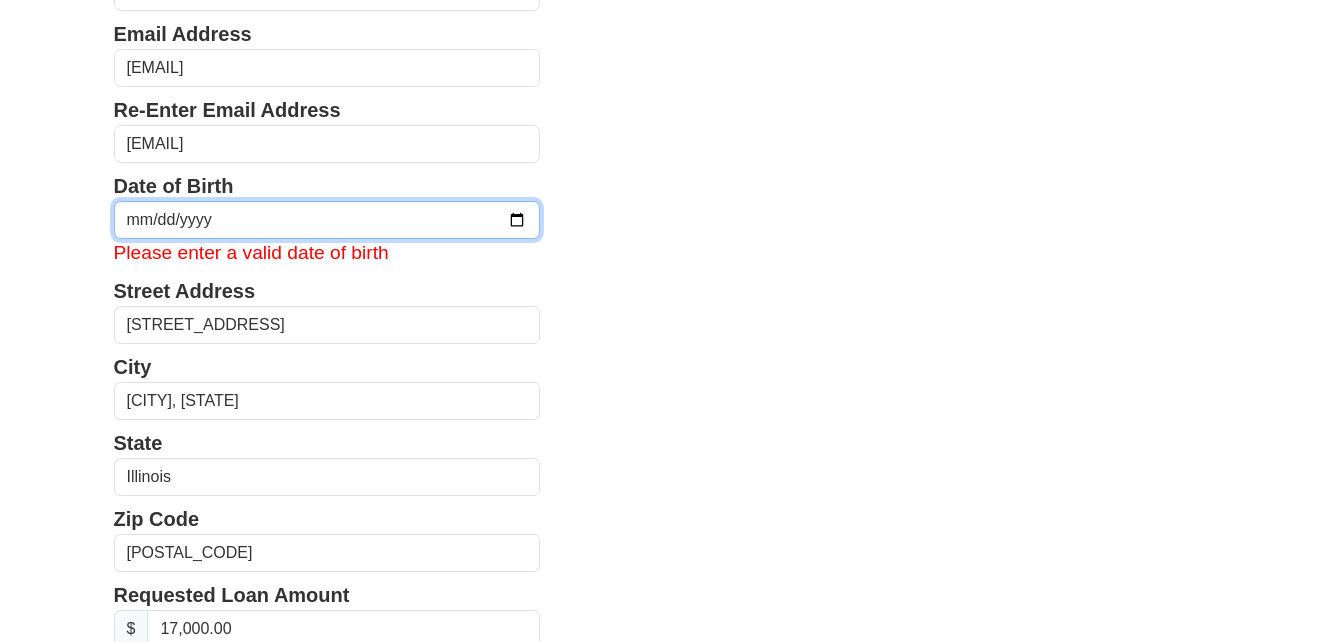 click at bounding box center (327, 220) 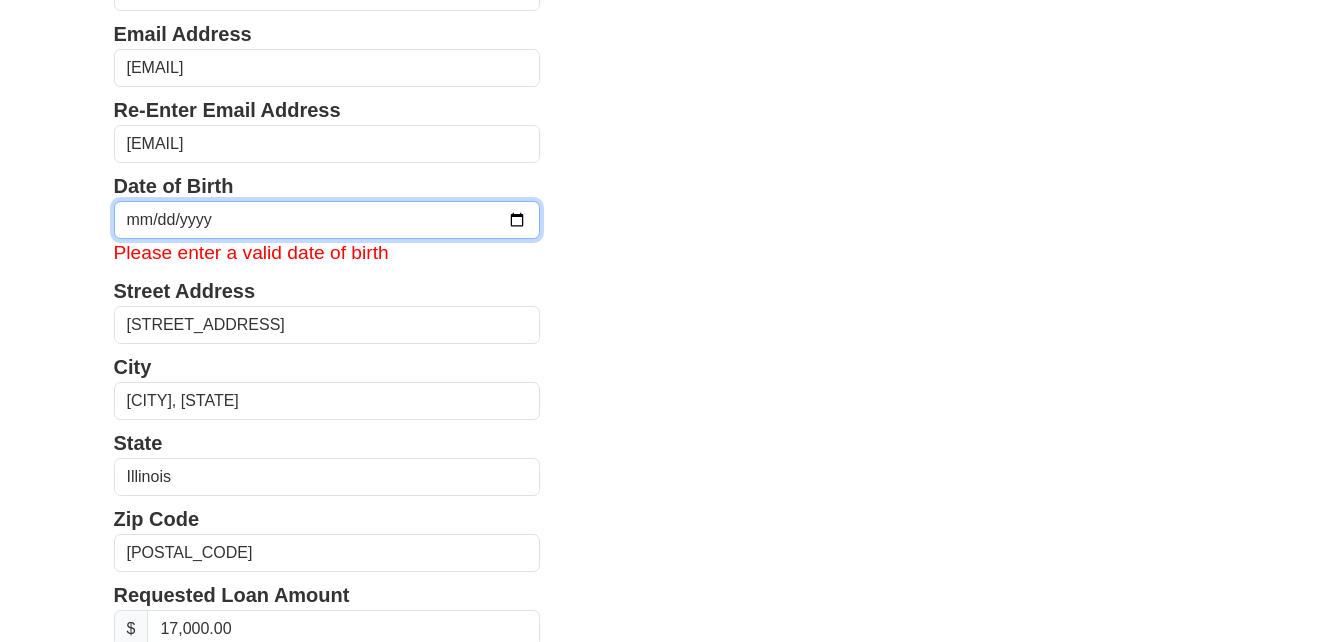 type on "[DATE]" 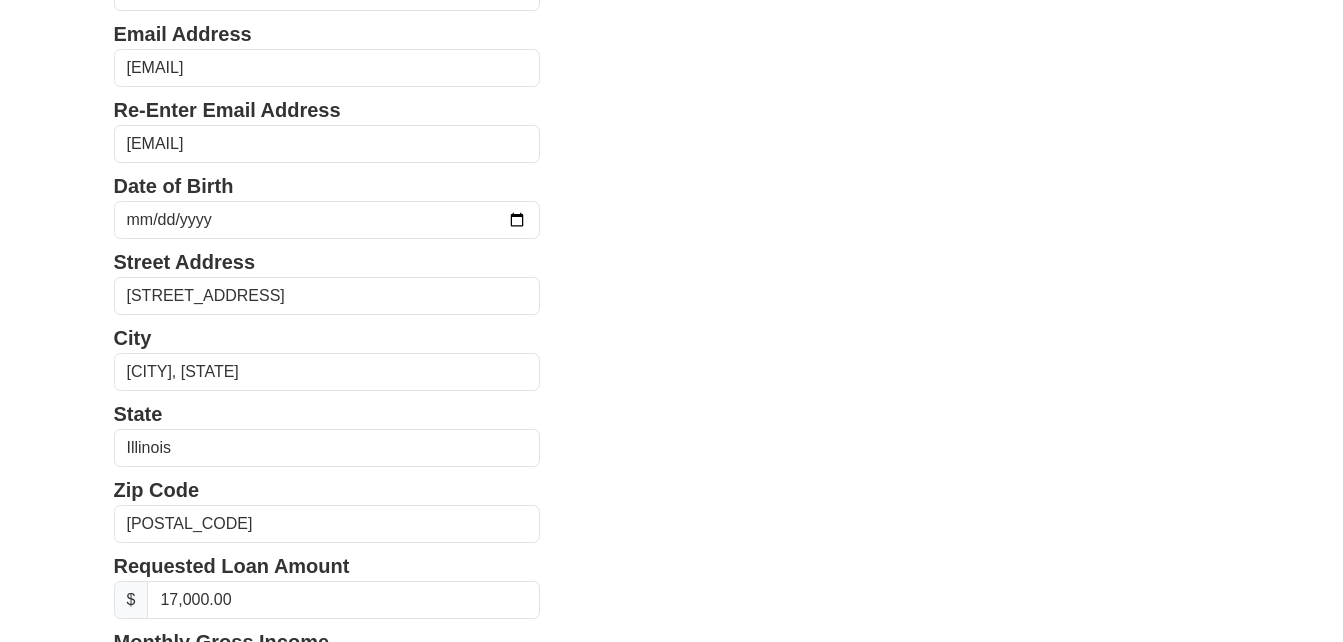 click on "First Name
[FIRST]
Last Name
[LAST]
Email Address
[EMAIL]
Re-Enter Email Address
[EMAIL]
Date of Birth
[DATE]
Street Address
[STREET_ADDRESS]
City
[CITY], [STATE]
State
[STATE]
[STATE]
[STATE]
[STATE]
[STATE]
[STATE]
[STATE]
[STATE]
[STATE]
[STATE]
[STATE]
[STATE]
[STATE]
[STATE]
[STATE]
[STATE]
[STATE]
[STATE]" at bounding box center [671, 25] 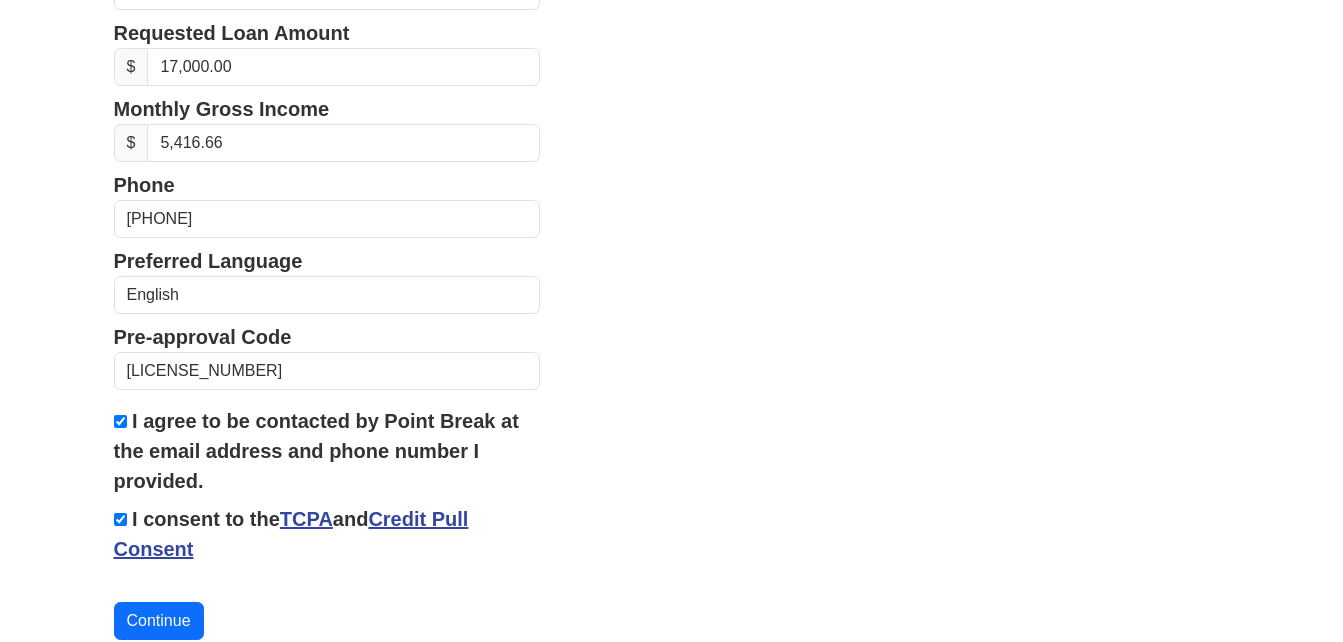 scroll, scrollTop: 887, scrollLeft: 0, axis: vertical 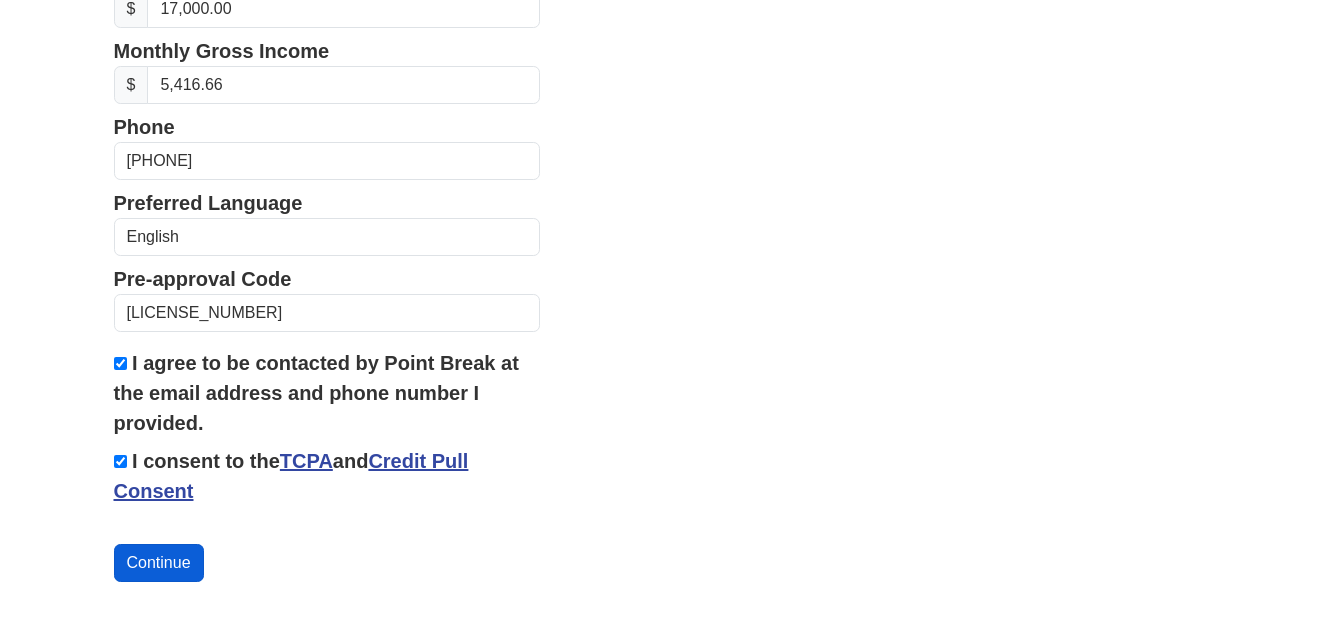 click on "Continue" at bounding box center [159, 563] 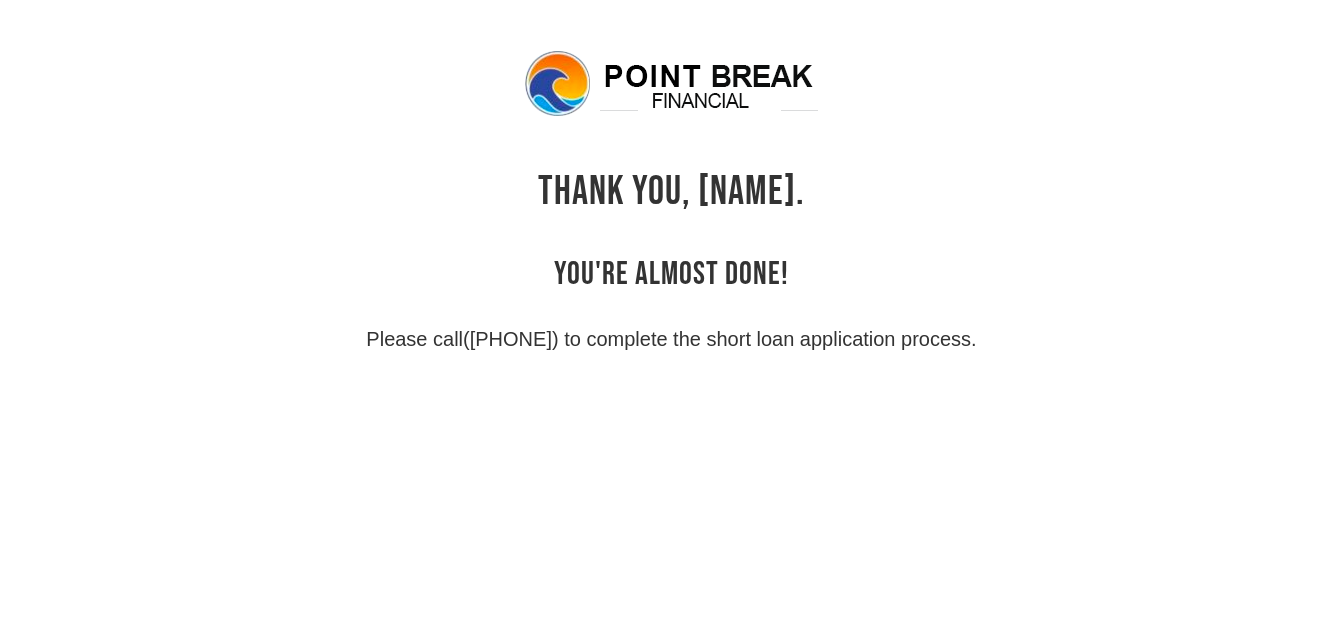 scroll, scrollTop: 0, scrollLeft: 0, axis: both 